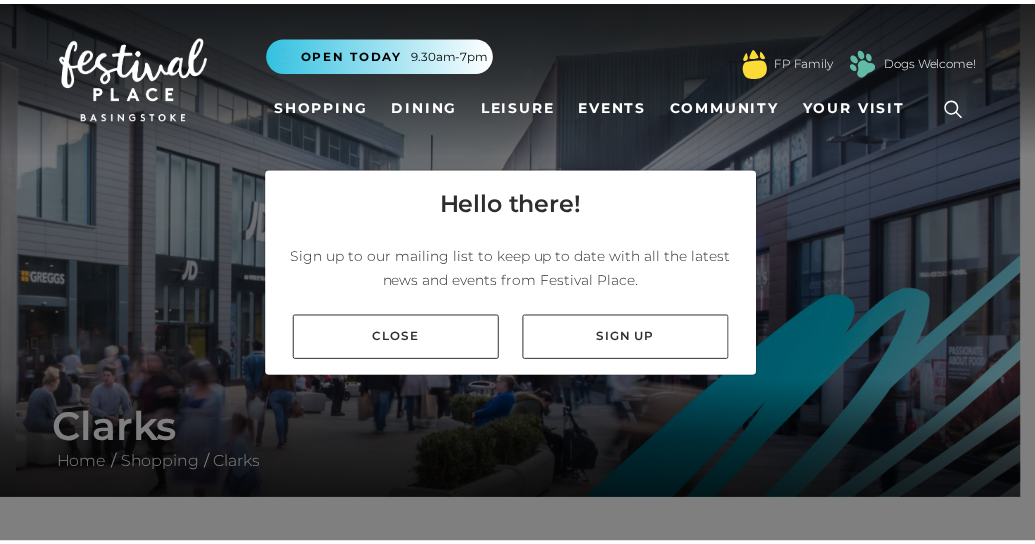 scroll, scrollTop: 0, scrollLeft: 0, axis: both 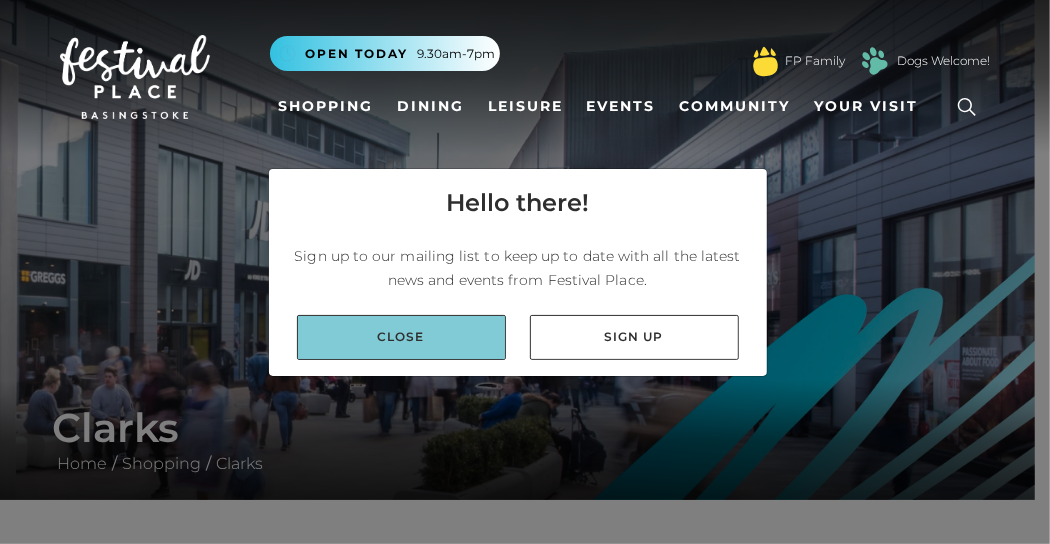 click on "Close" at bounding box center [401, 337] 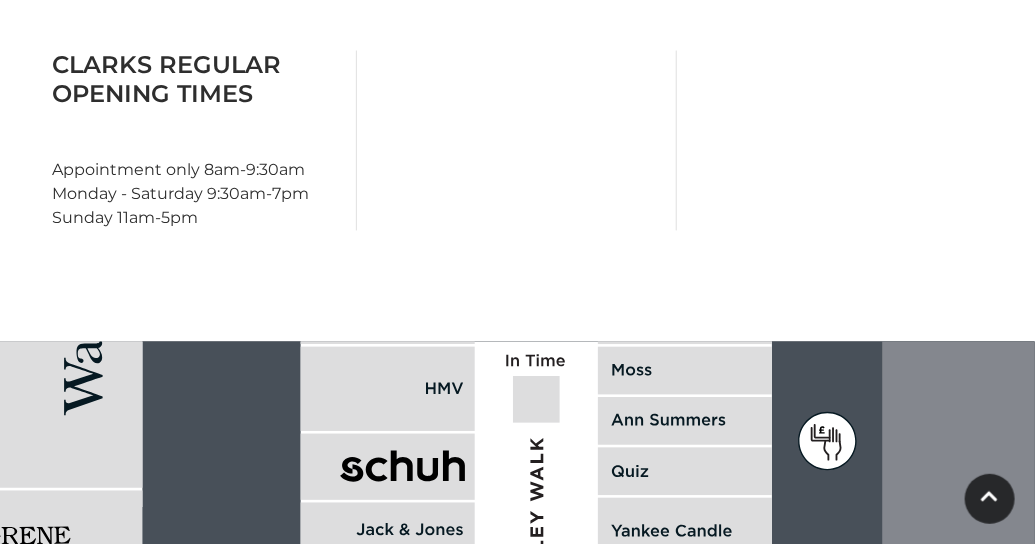 scroll, scrollTop: 1000, scrollLeft: 0, axis: vertical 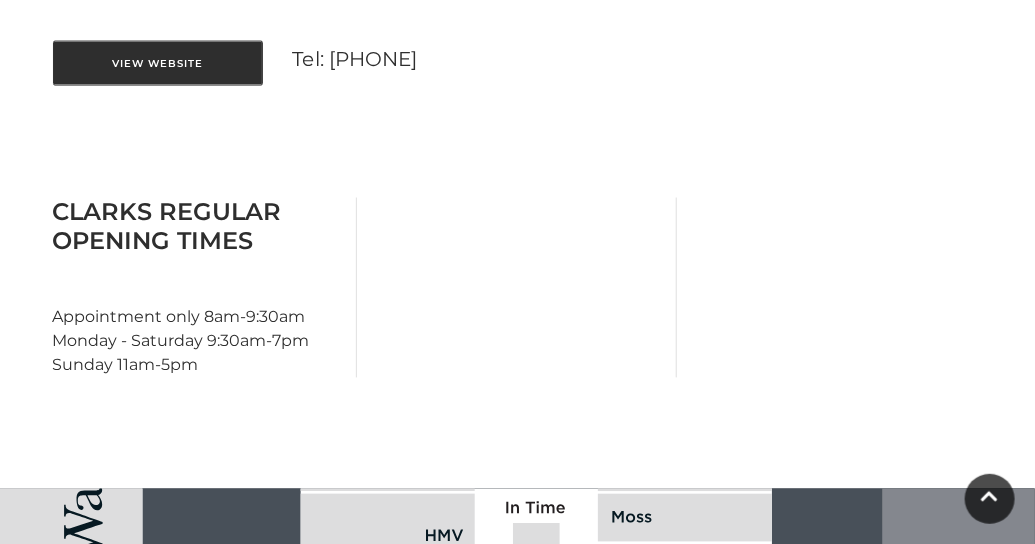 click on "View Website" at bounding box center [158, 63] 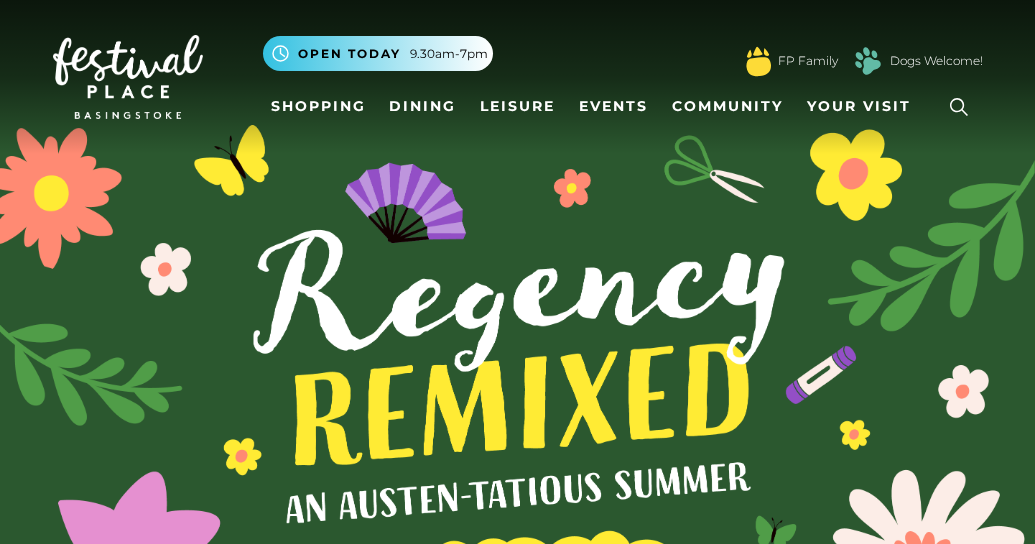 scroll, scrollTop: 0, scrollLeft: 0, axis: both 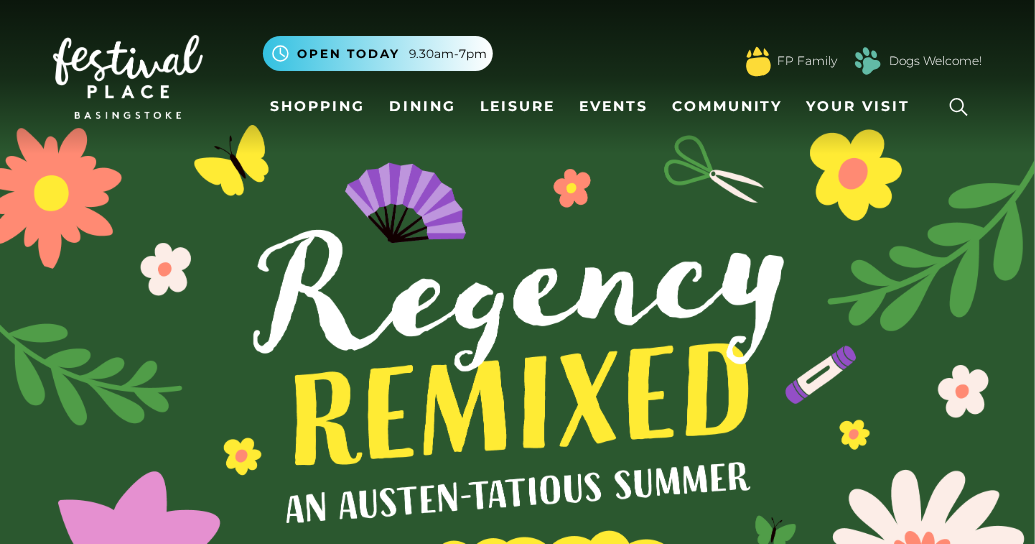 click on "Toggle navigation
.st5{fill:none;stroke:#FFFFFF;stroke-width:2.29;stroke-miterlimit:10;}
Open today
9.30am-7pm
Monday  9.30am-7pm
Tuesday  9.30am-7pm
Wednesday  9.30am-7pm
Thursday  9.30am-7pm
Friday  9.30am-7pm
Saturday  9.30am-7pm
Sunday  11am-5pm
Restaurant & Leisure opening times
FP Family
Dogs Welcome!" at bounding box center (517, 77) 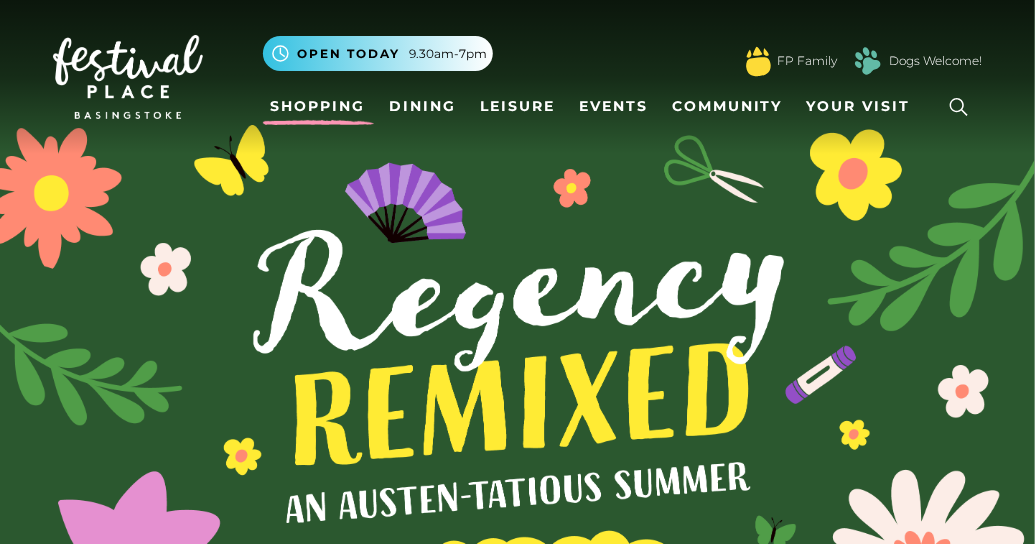 click on "Shopping" at bounding box center (318, 106) 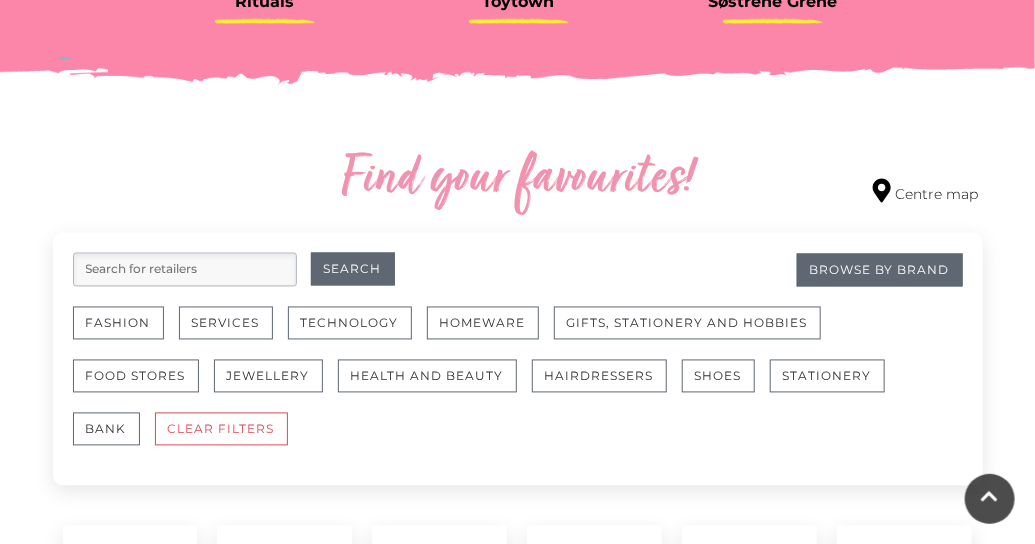 scroll, scrollTop: 1000, scrollLeft: 0, axis: vertical 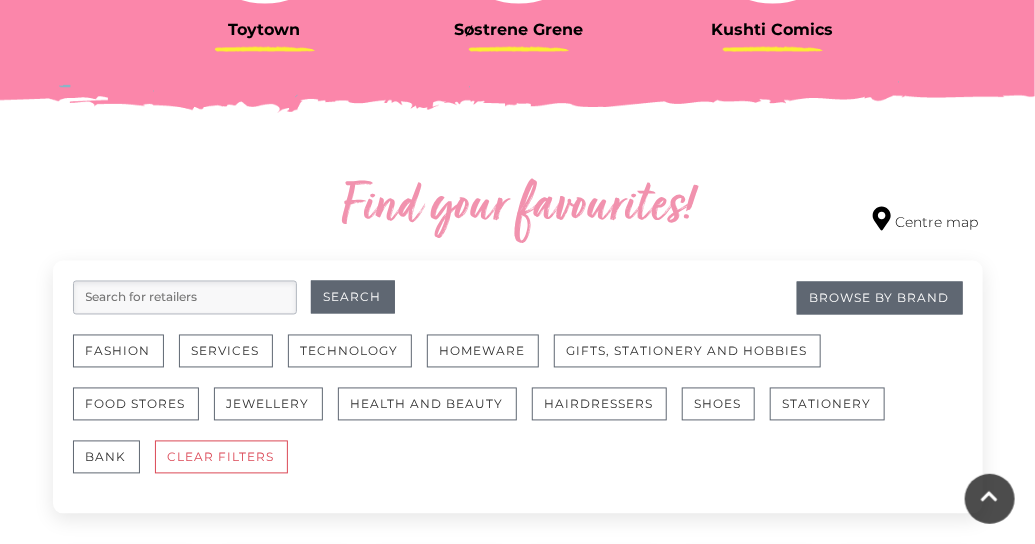 drag, startPoint x: 82, startPoint y: 292, endPoint x: 99, endPoint y: 285, distance: 18.384777 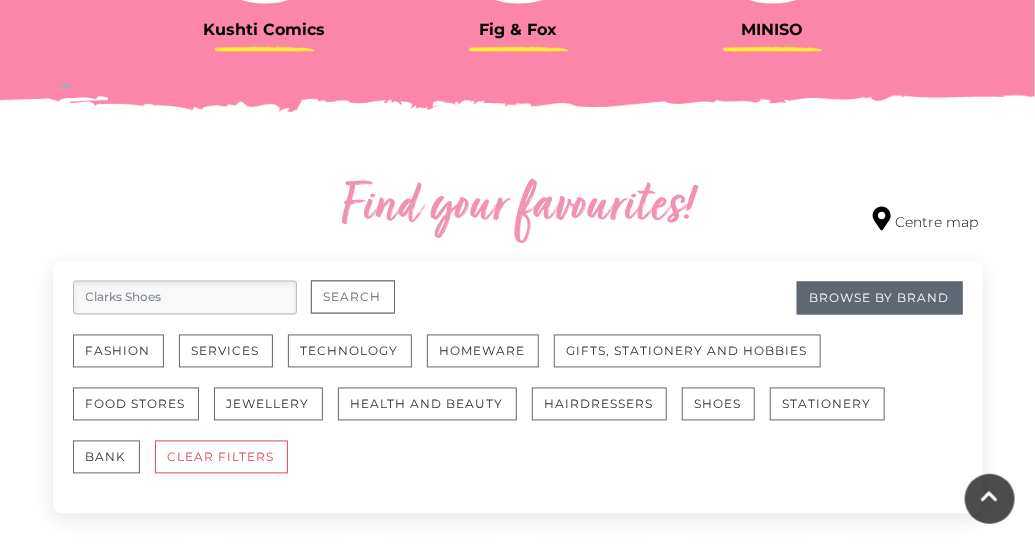 type on "Clarks Shoes" 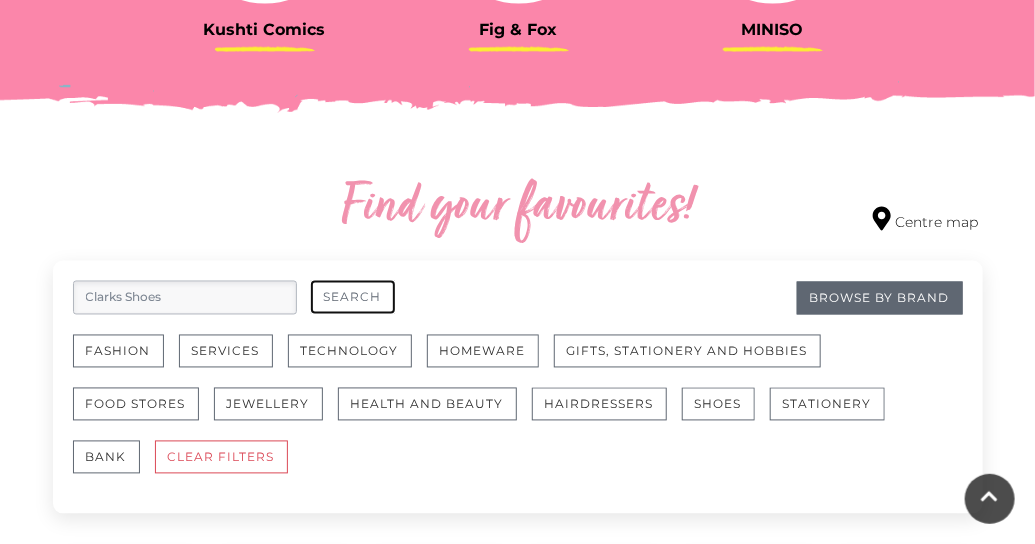 click on "Search" at bounding box center (353, 297) 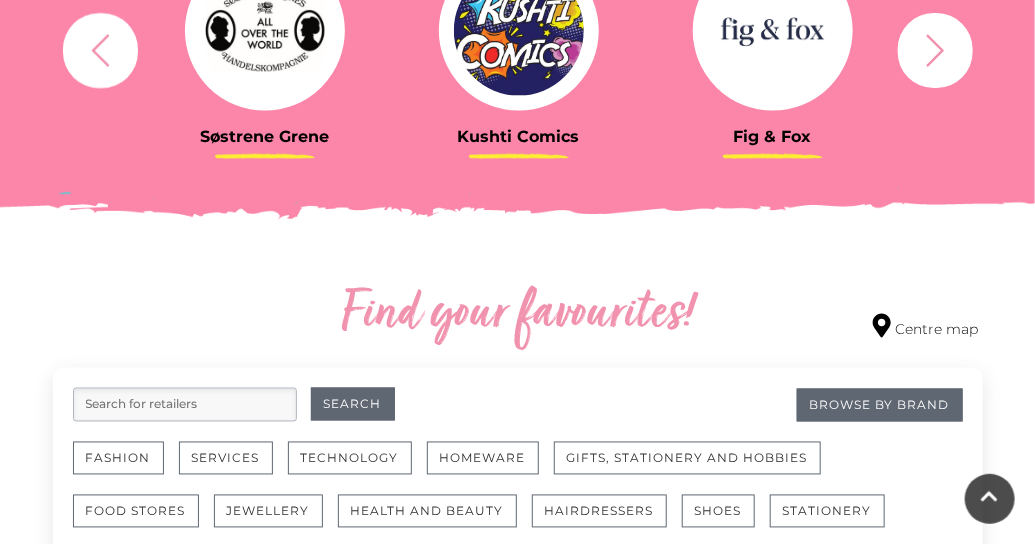 scroll, scrollTop: 900, scrollLeft: 0, axis: vertical 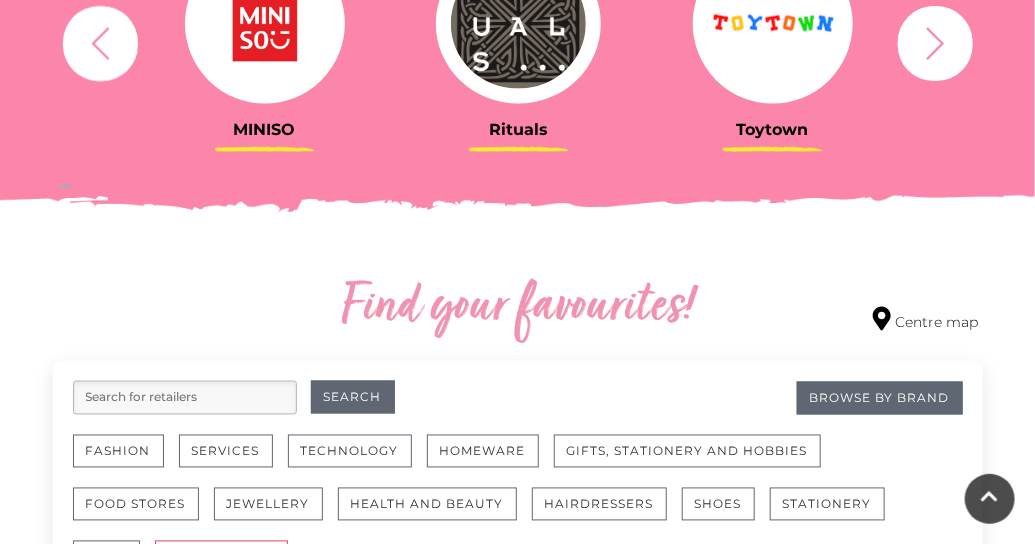 click at bounding box center [185, 398] 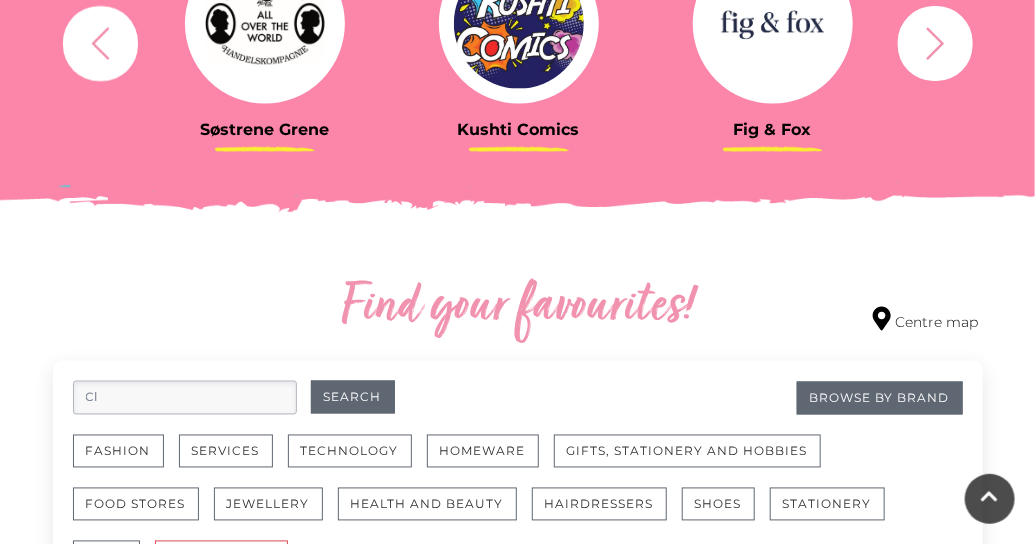 click on "Cl" at bounding box center [185, 398] 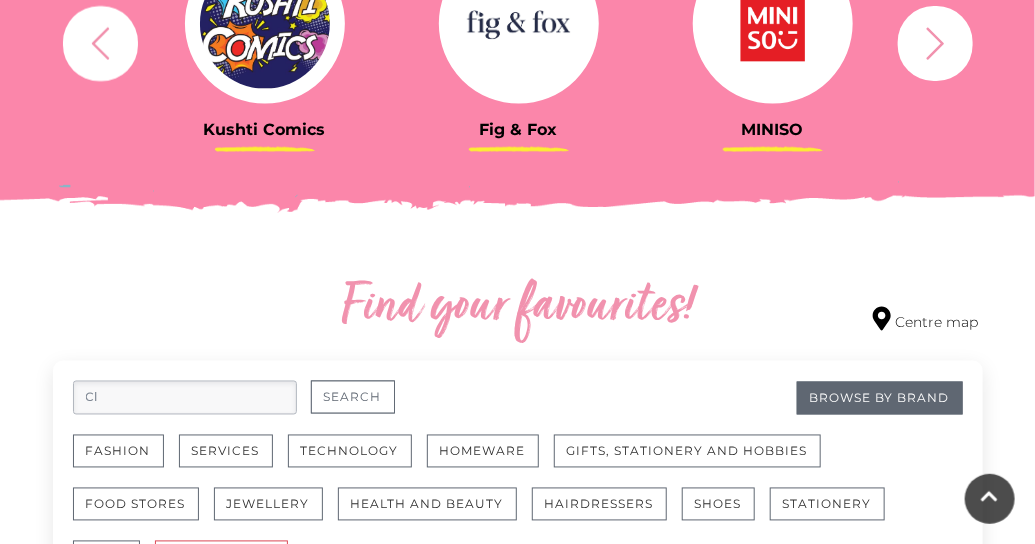 type on "Cl" 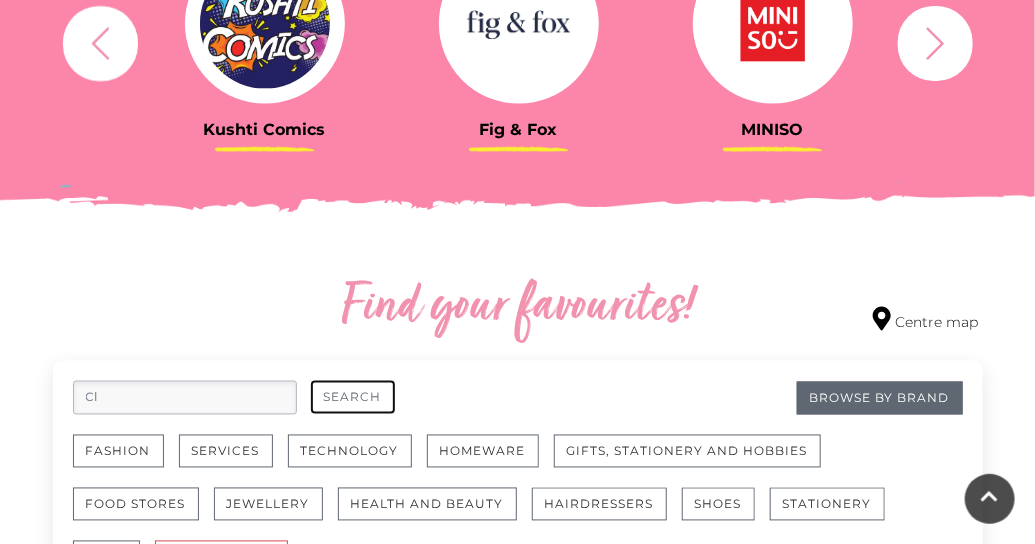 click on "Search" at bounding box center (353, 397) 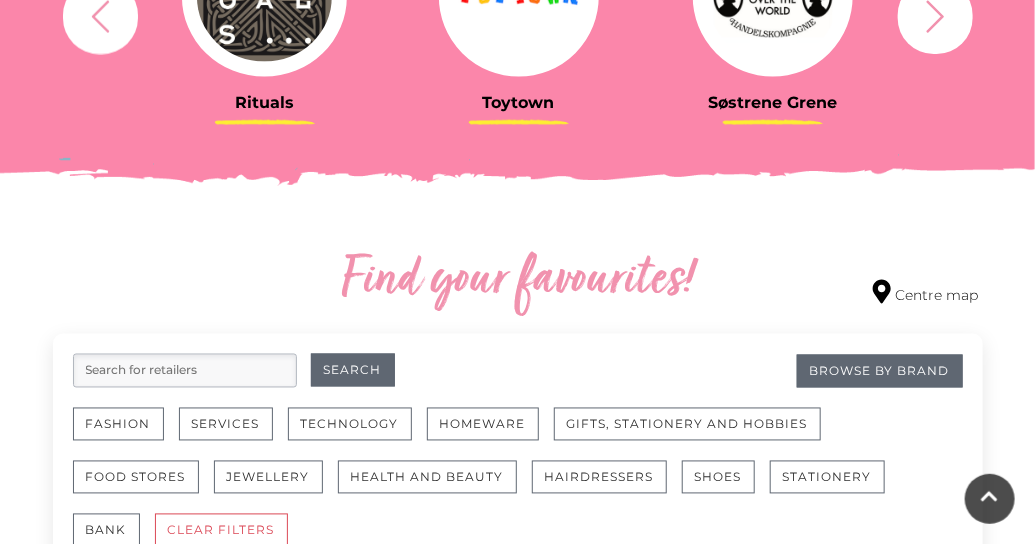 scroll, scrollTop: 900, scrollLeft: 0, axis: vertical 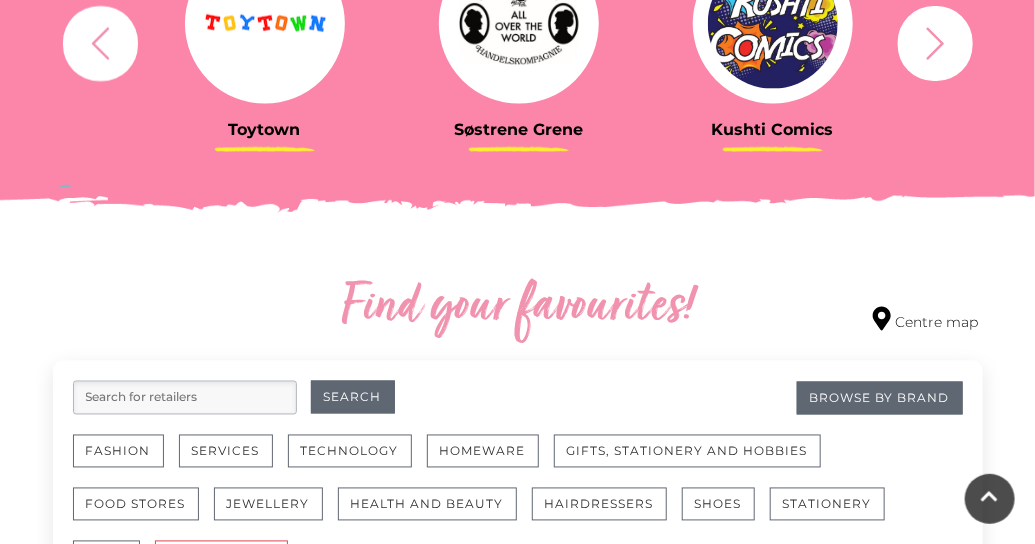 click at bounding box center (185, 398) 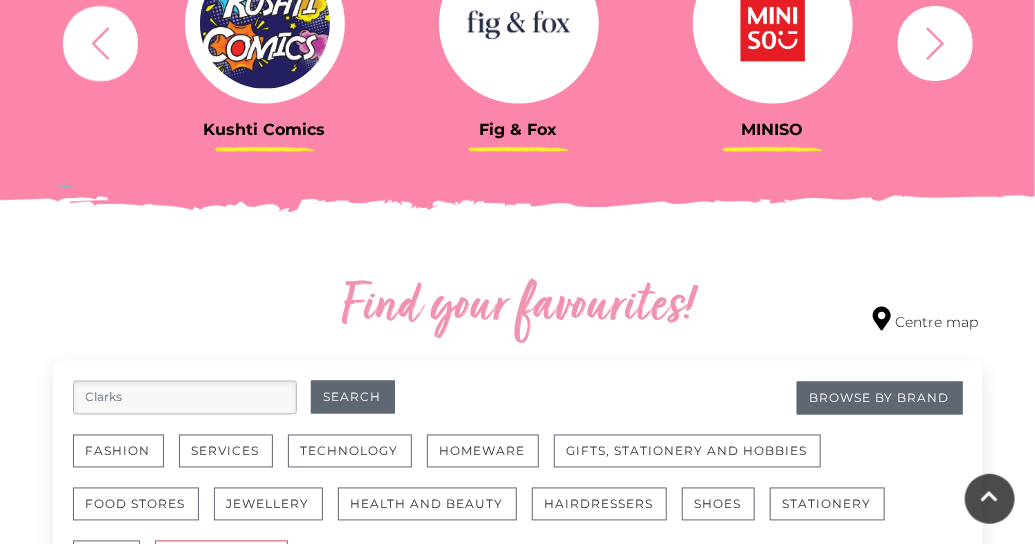 type on "Clarks Shoes" 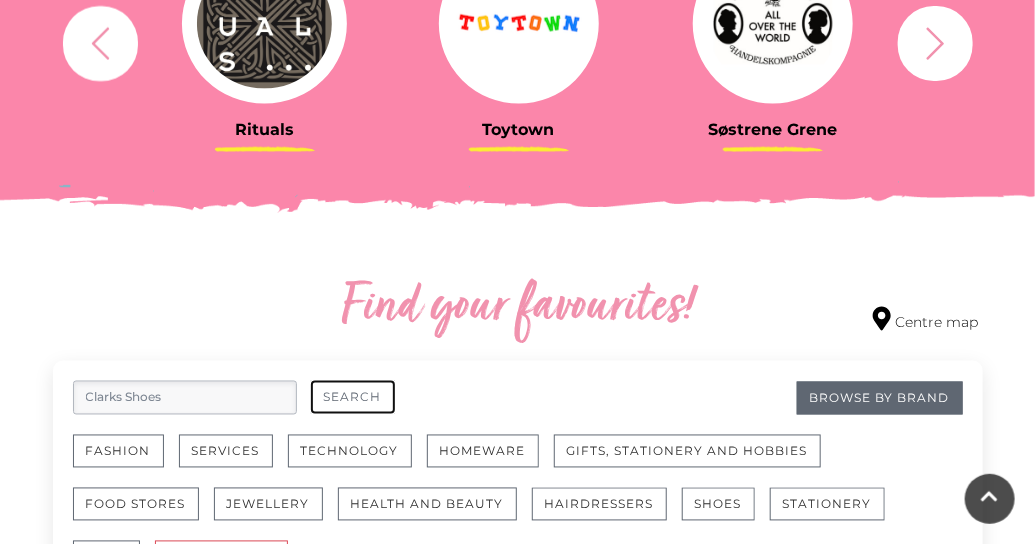 click on "Search" at bounding box center (353, 397) 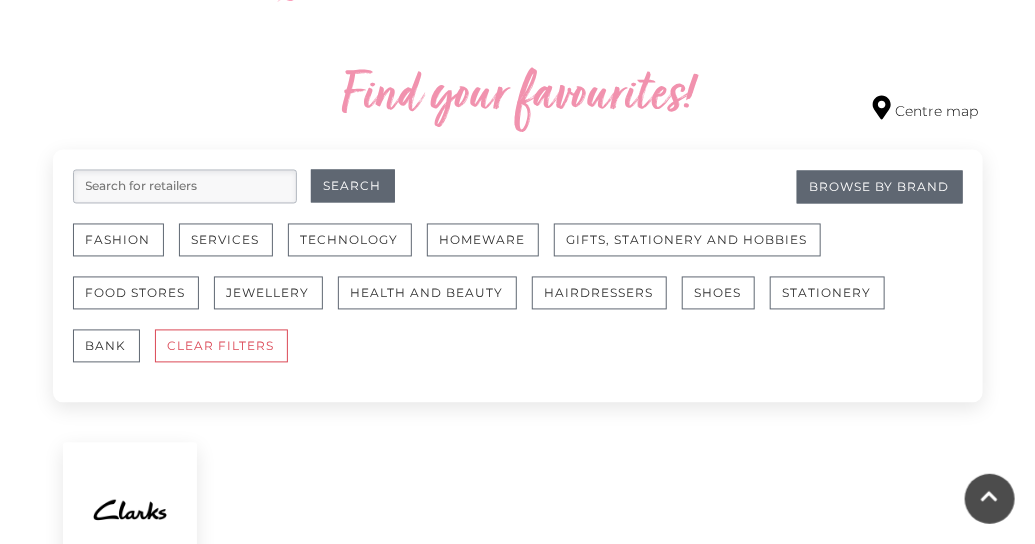 scroll, scrollTop: 1100, scrollLeft: 0, axis: vertical 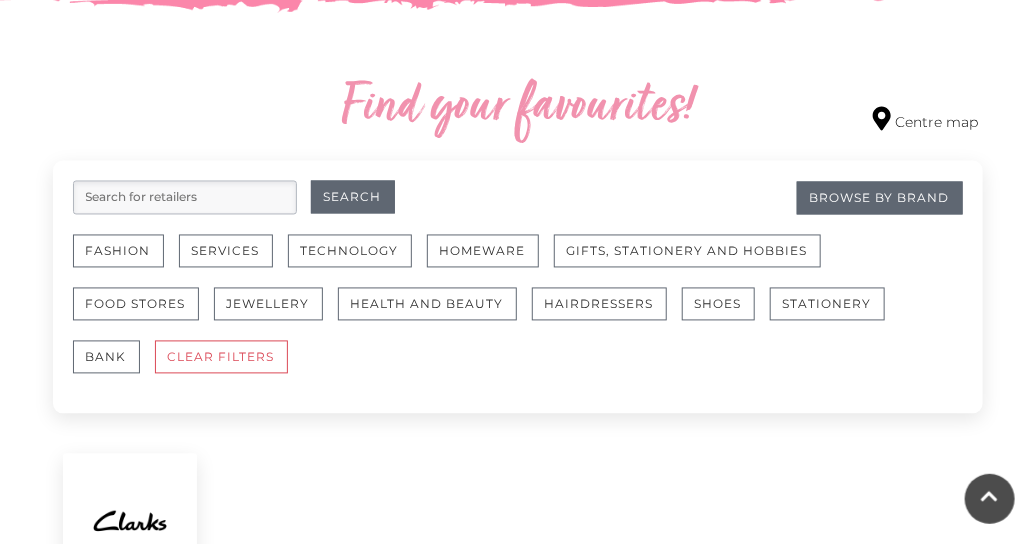 click at bounding box center [185, 198] 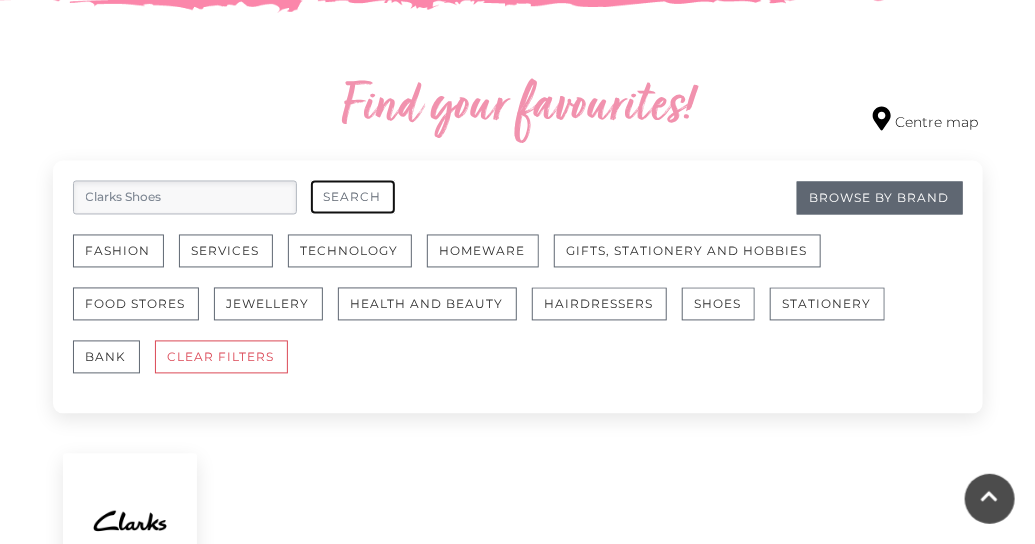 click on "Search" at bounding box center (353, 197) 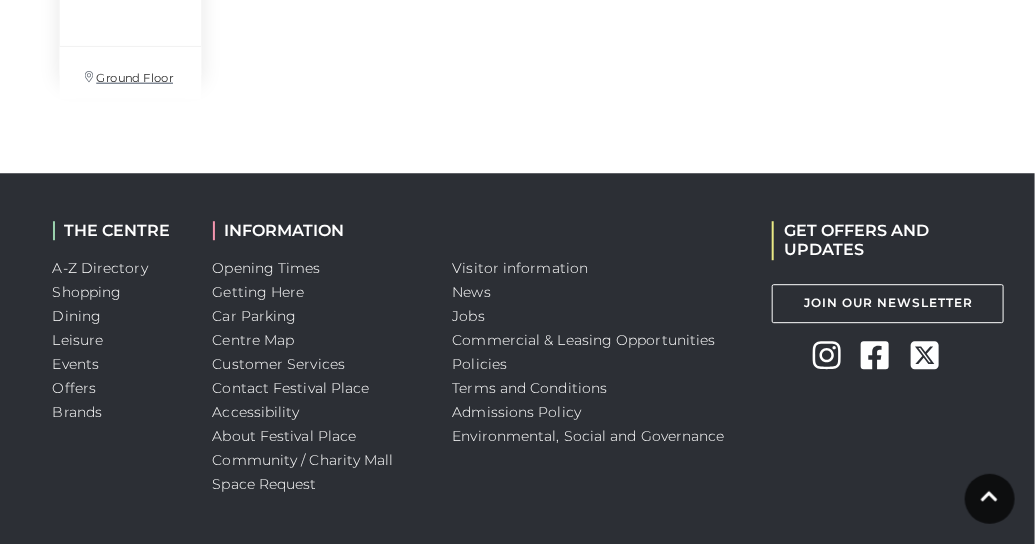 scroll, scrollTop: 1624, scrollLeft: 0, axis: vertical 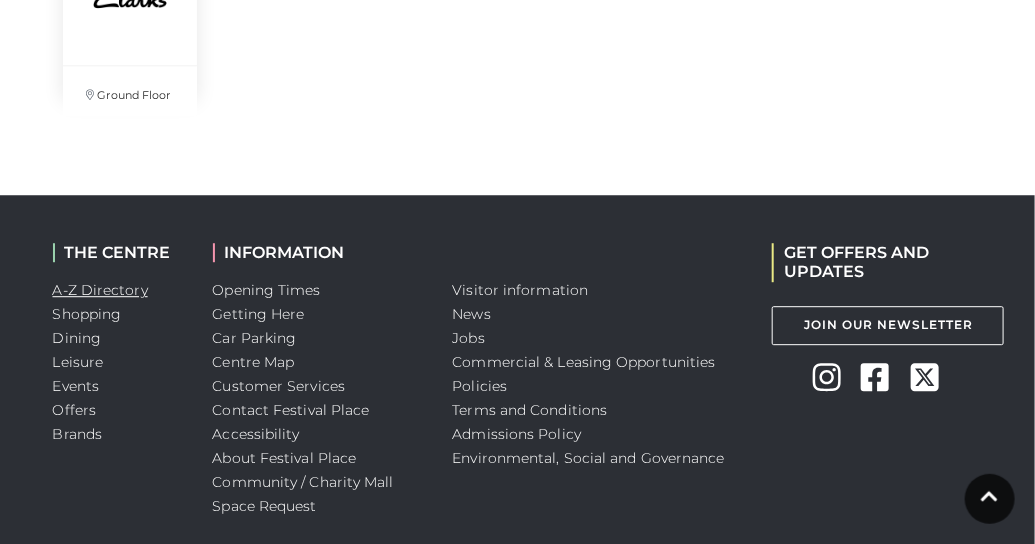 click on "A-Z Directory" at bounding box center (100, 290) 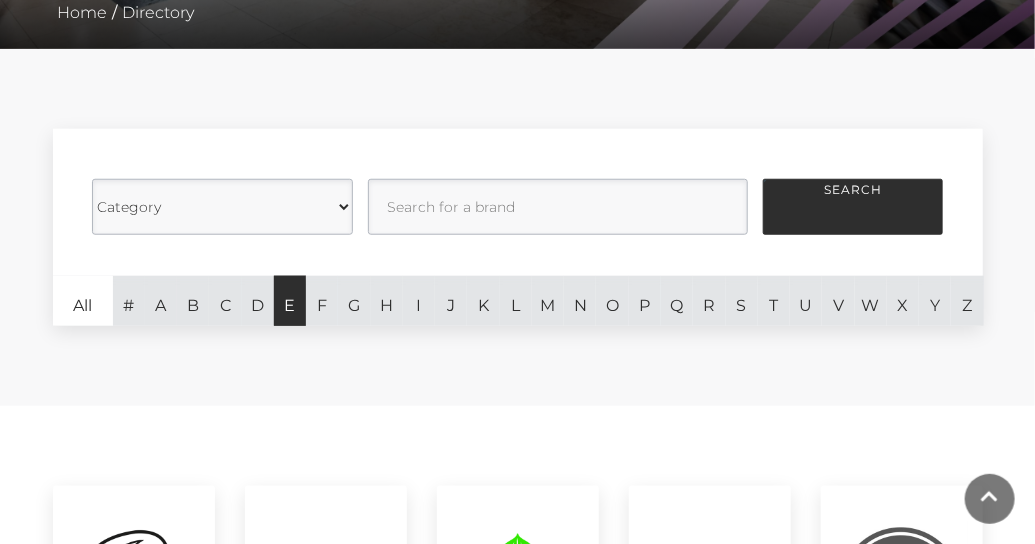 scroll, scrollTop: 500, scrollLeft: 0, axis: vertical 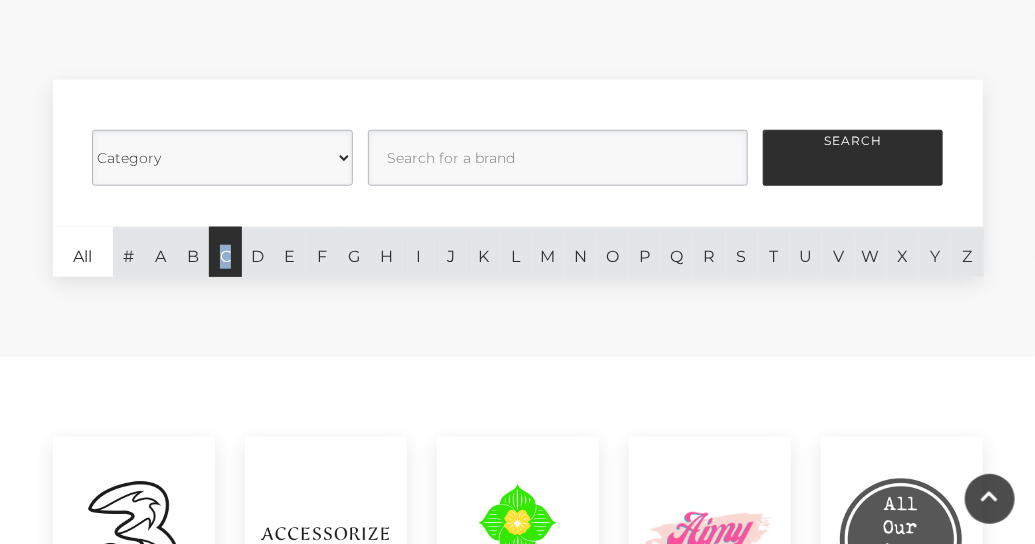 click on "C" at bounding box center (225, 252) 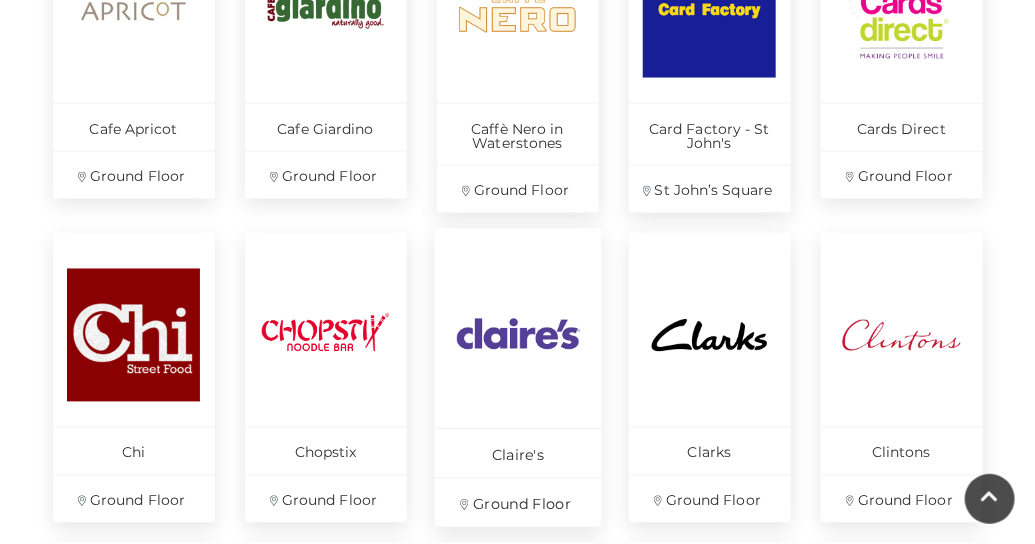 scroll, scrollTop: 1100, scrollLeft: 0, axis: vertical 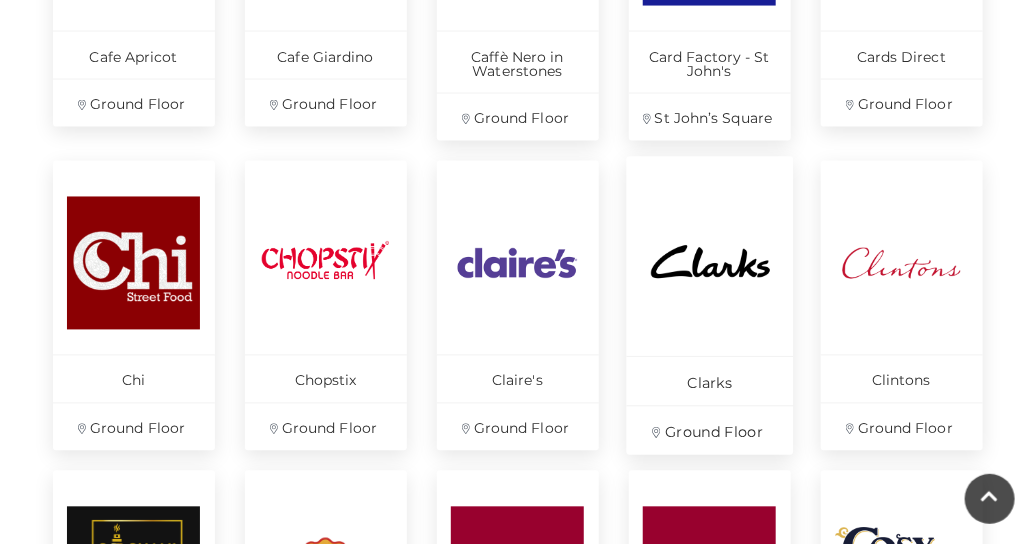 click at bounding box center (709, 262) 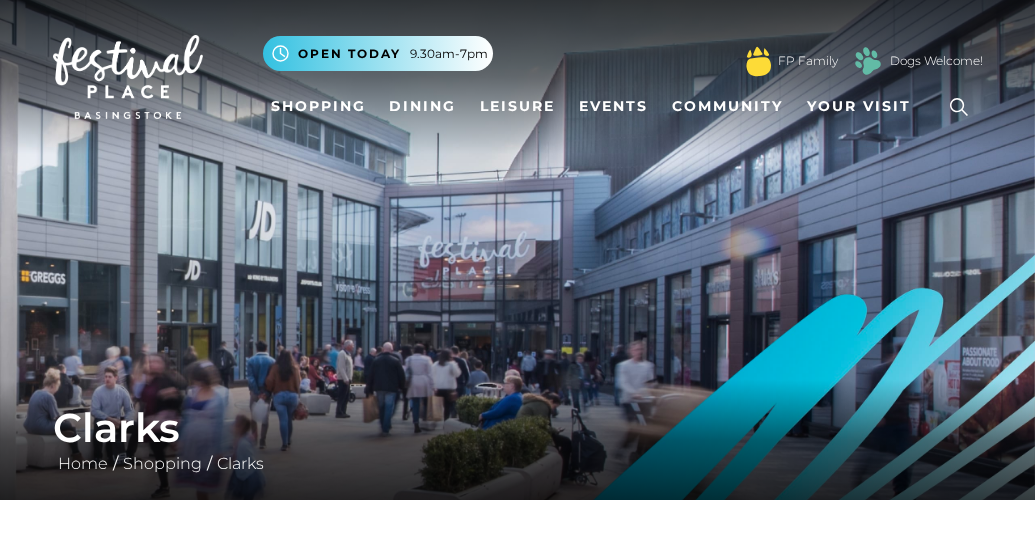 scroll, scrollTop: 0, scrollLeft: 0, axis: both 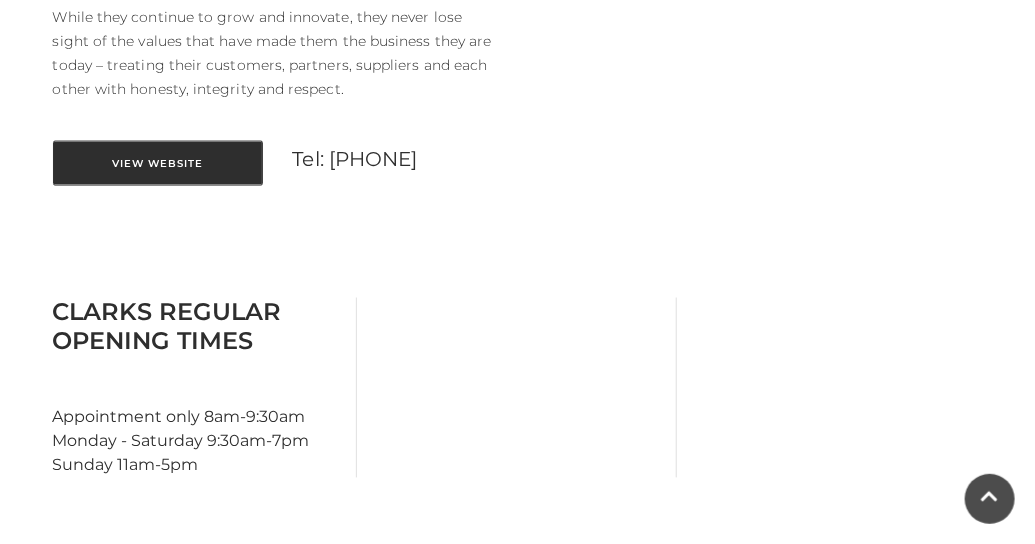 click on "View Website" at bounding box center [158, 163] 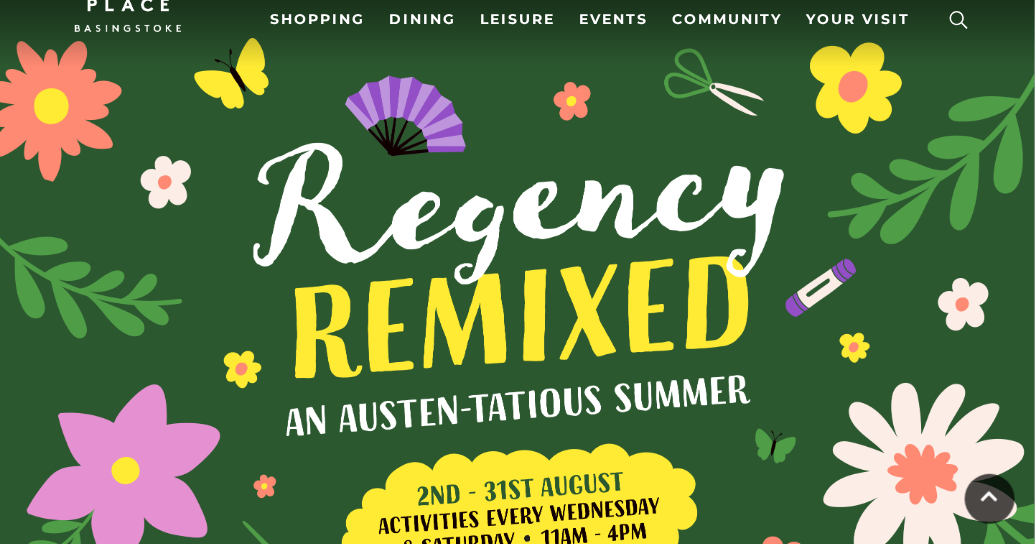 scroll, scrollTop: 0, scrollLeft: 0, axis: both 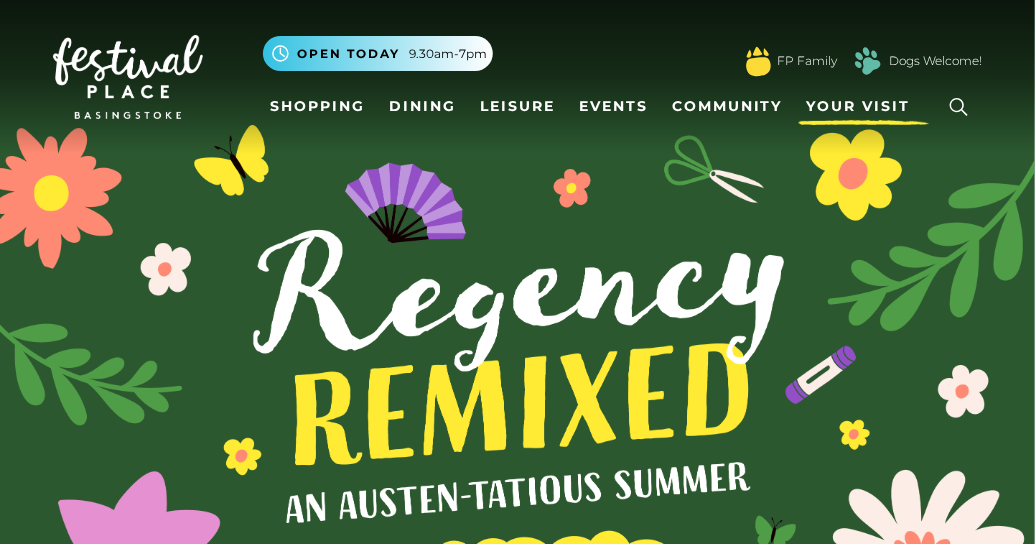 click on "Your Visit" at bounding box center (859, 106) 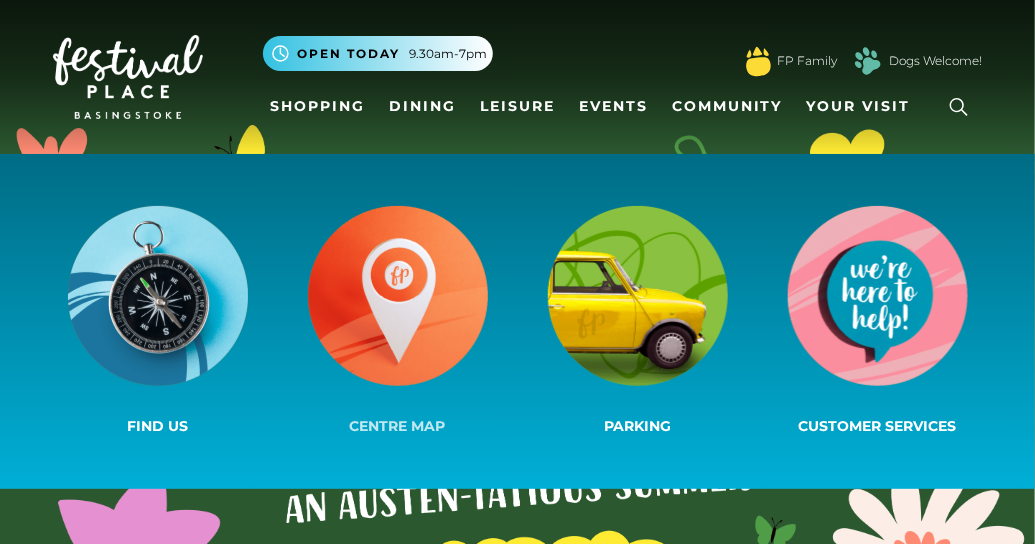 click at bounding box center [398, 296] 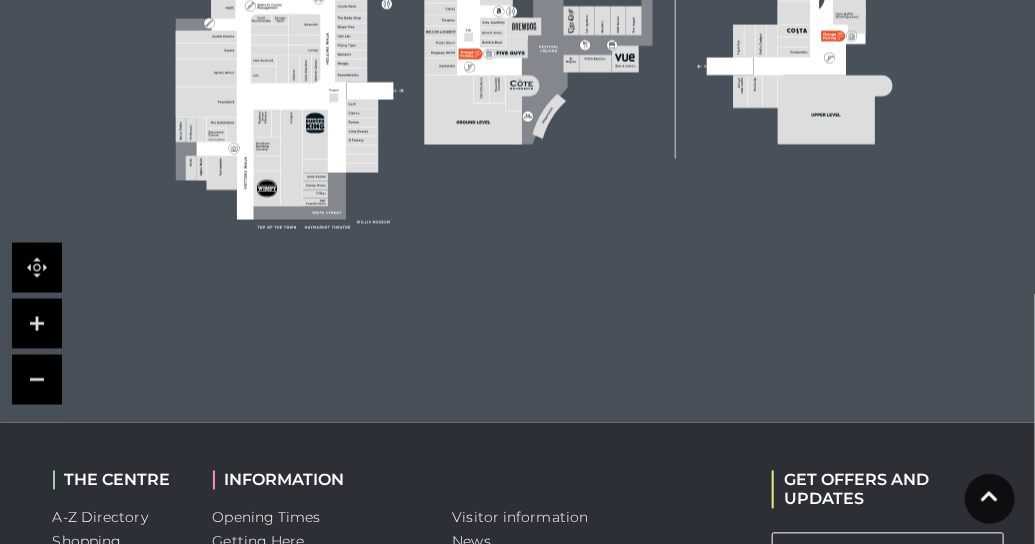 scroll, scrollTop: 900, scrollLeft: 0, axis: vertical 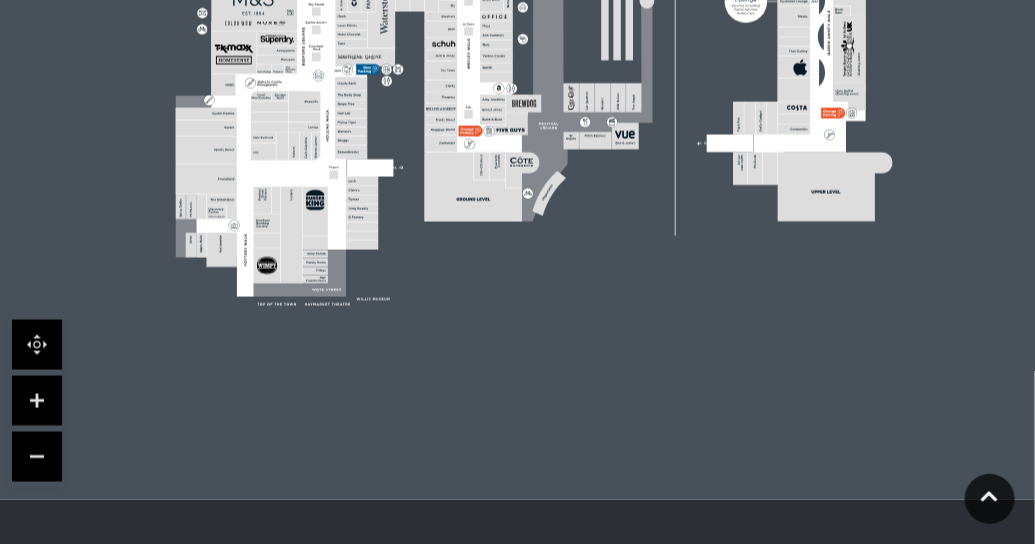 click 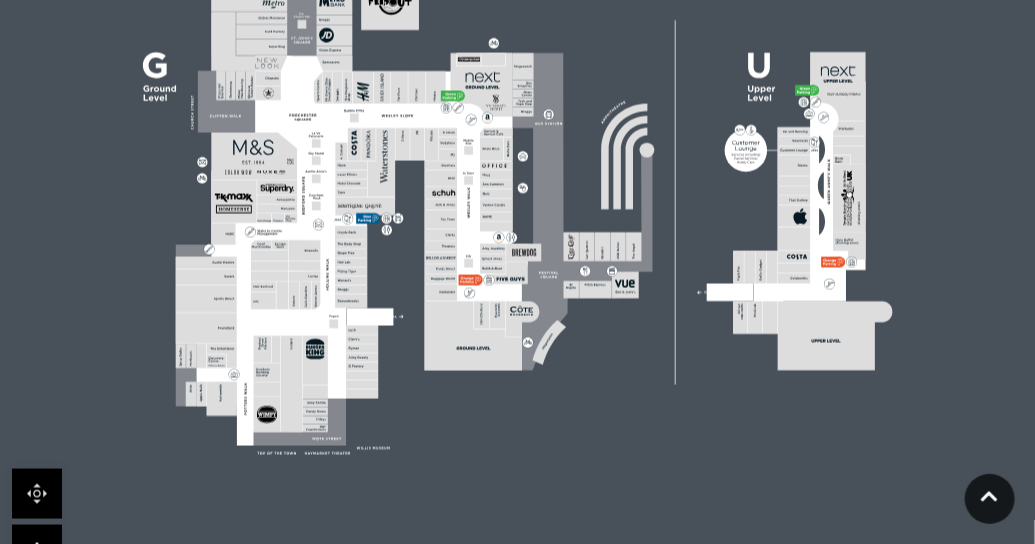 scroll, scrollTop: 700, scrollLeft: 0, axis: vertical 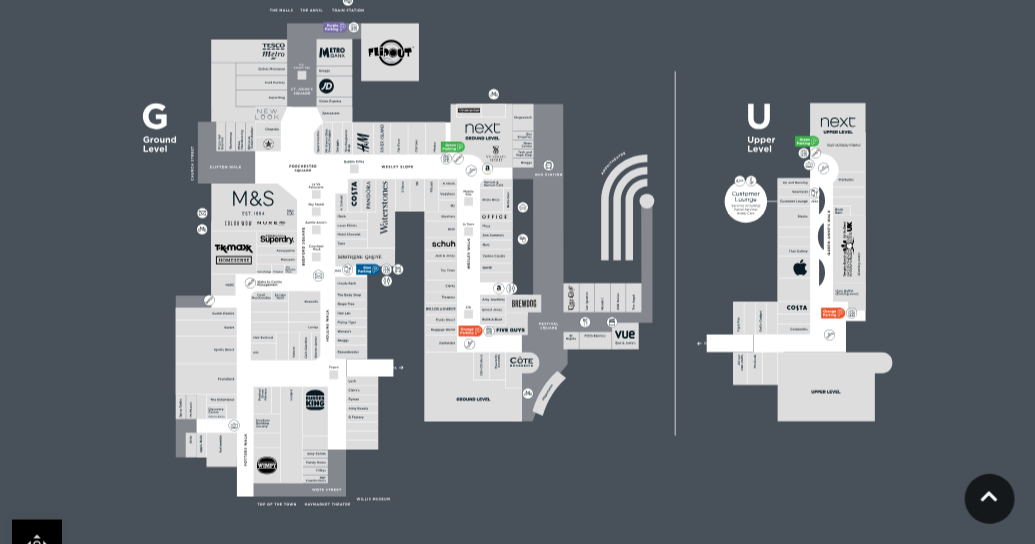 click 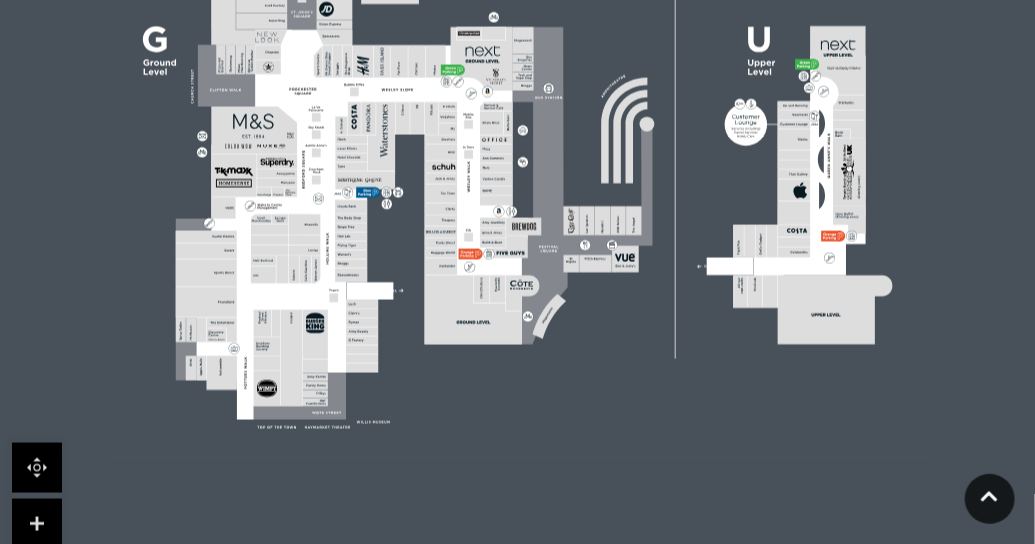 scroll, scrollTop: 700, scrollLeft: 0, axis: vertical 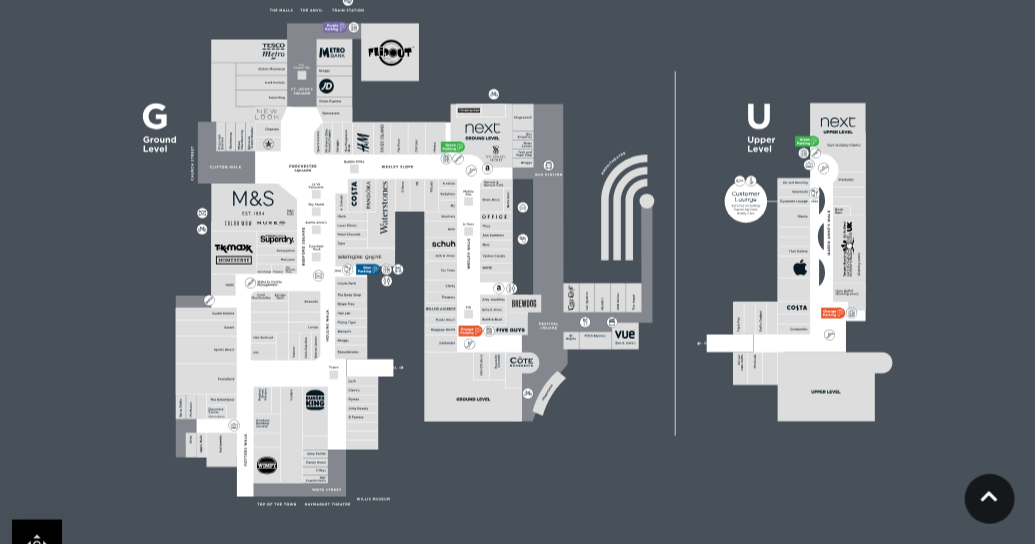 click 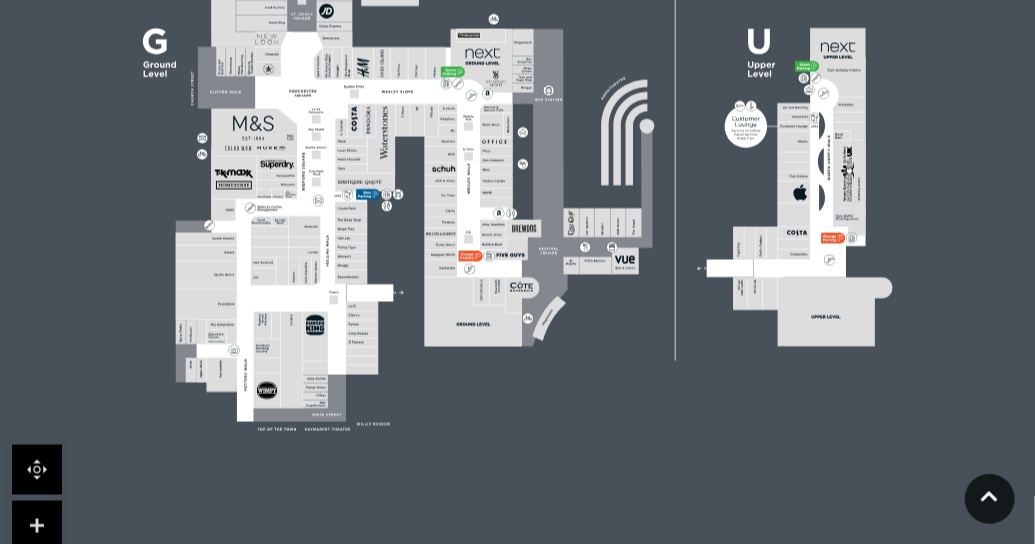 scroll, scrollTop: 800, scrollLeft: 0, axis: vertical 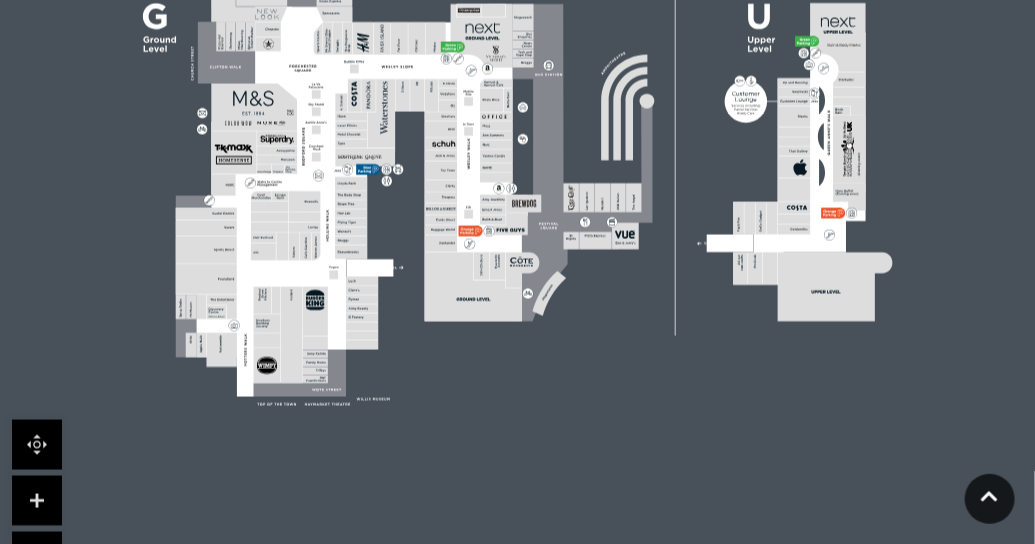 click 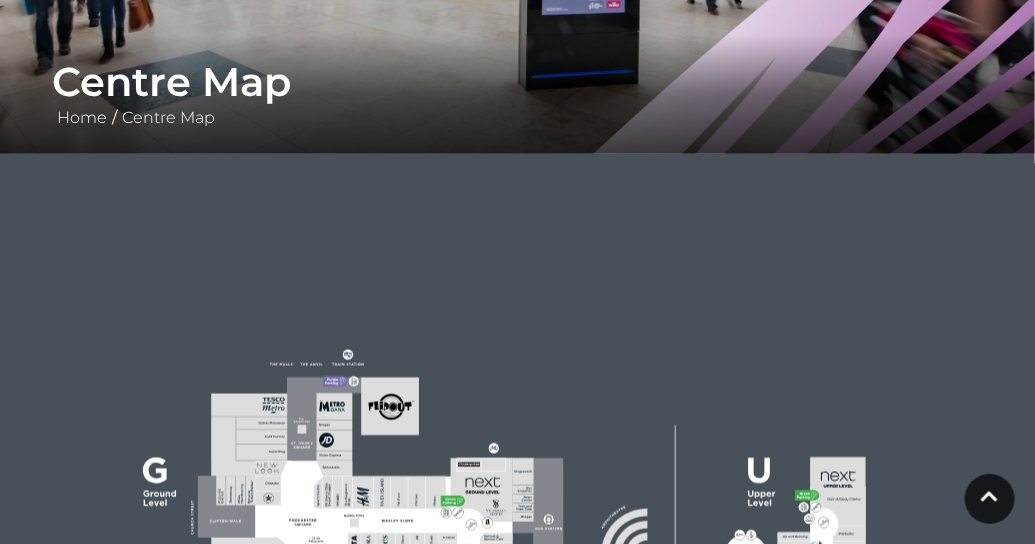 scroll, scrollTop: 300, scrollLeft: 0, axis: vertical 